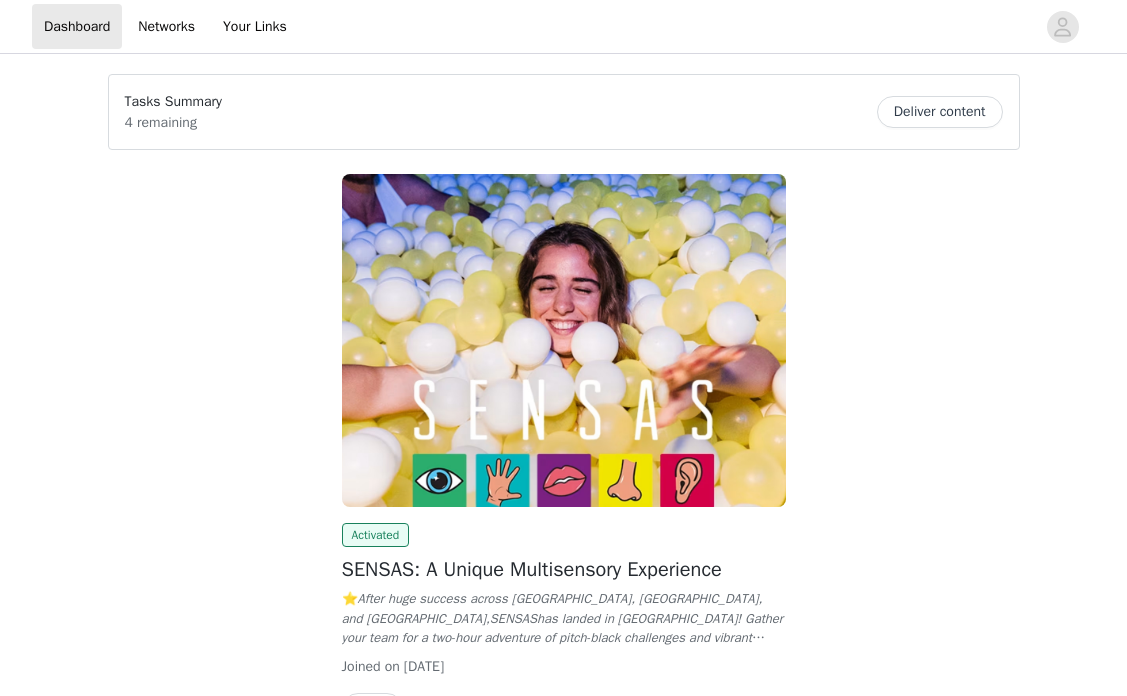 scroll, scrollTop: 0, scrollLeft: 0, axis: both 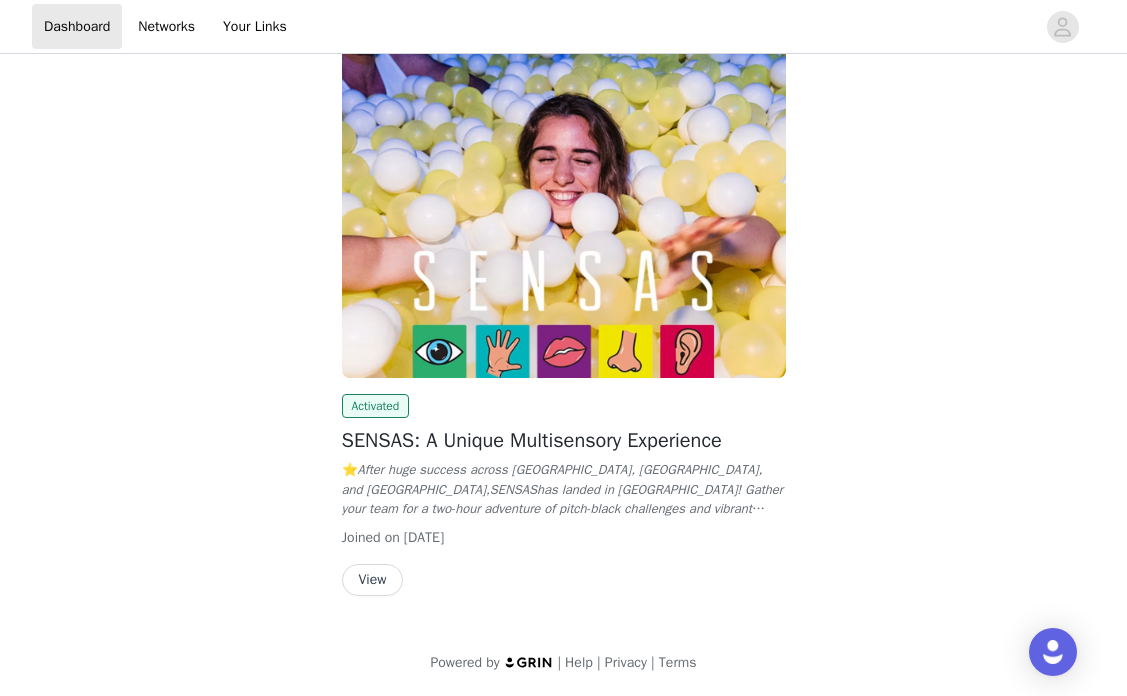 click on "View" at bounding box center (373, 580) 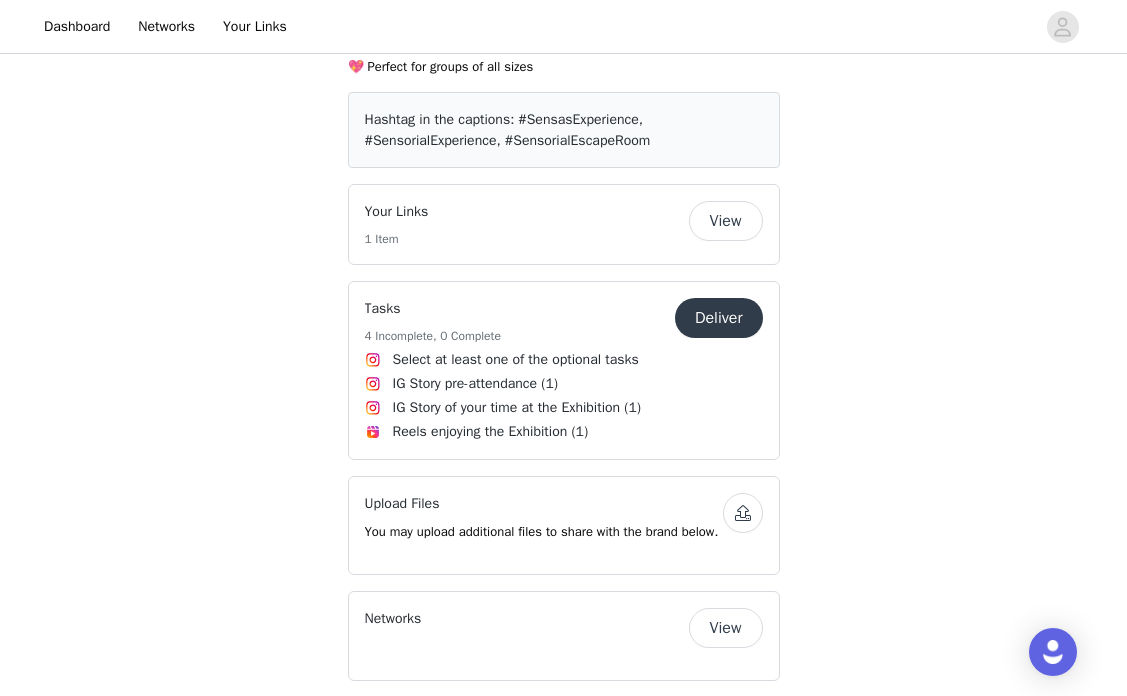 scroll, scrollTop: 811, scrollLeft: 0, axis: vertical 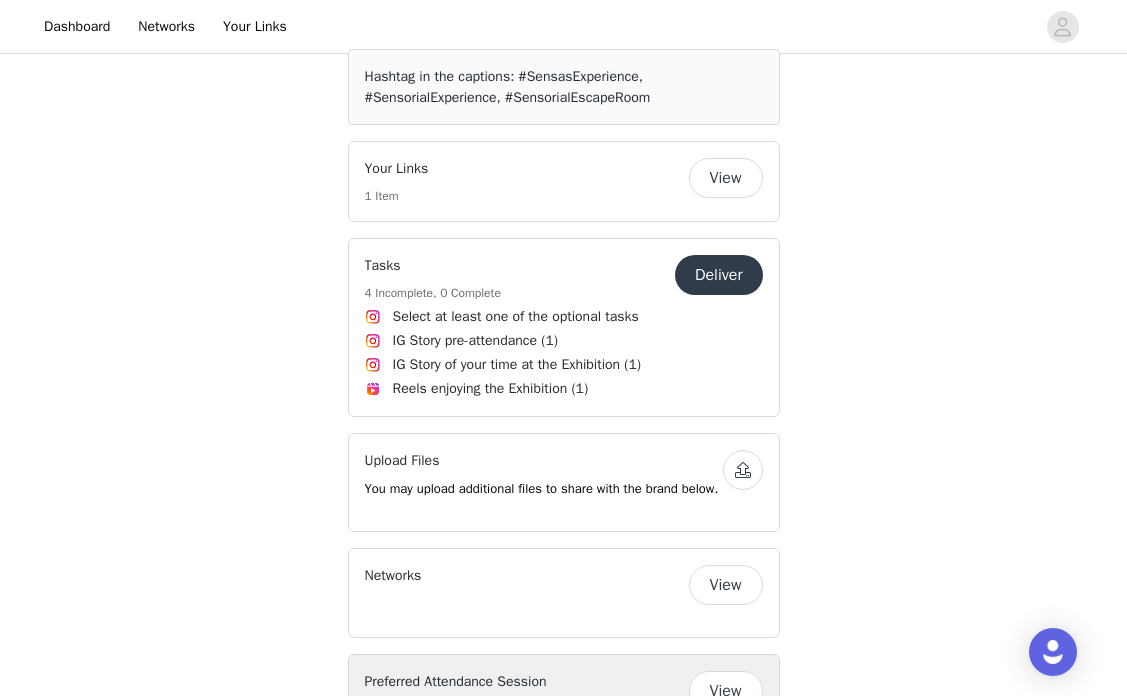 click on "Select at least one of the optional tasks" at bounding box center [564, 316] 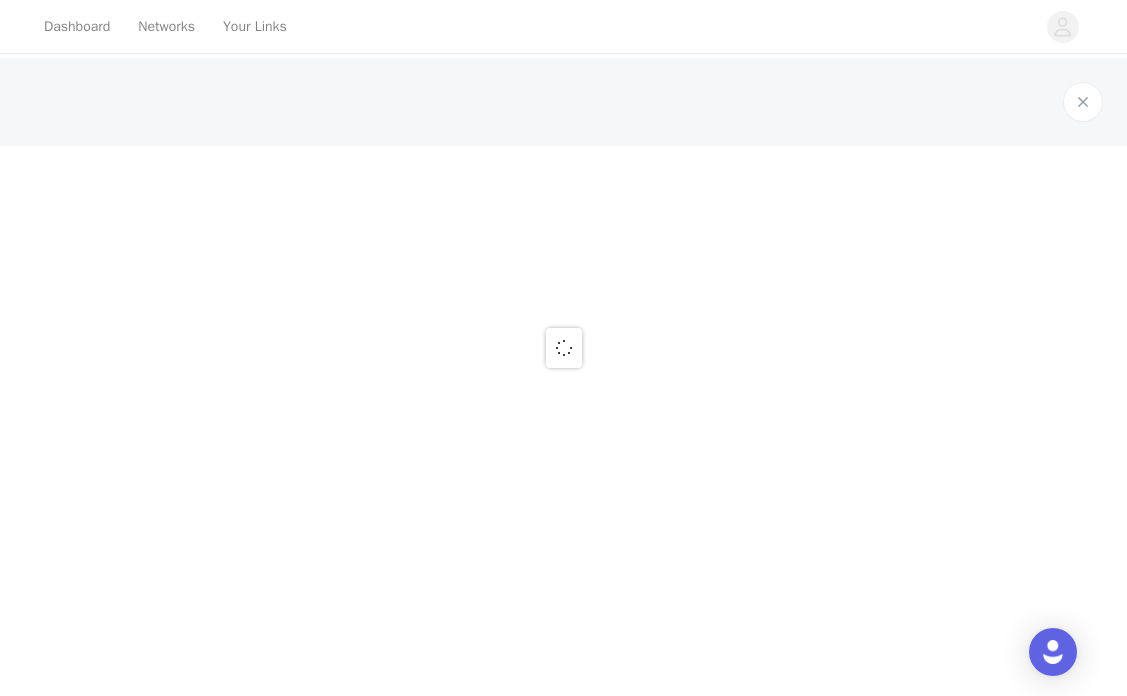 click at bounding box center (563, 348) 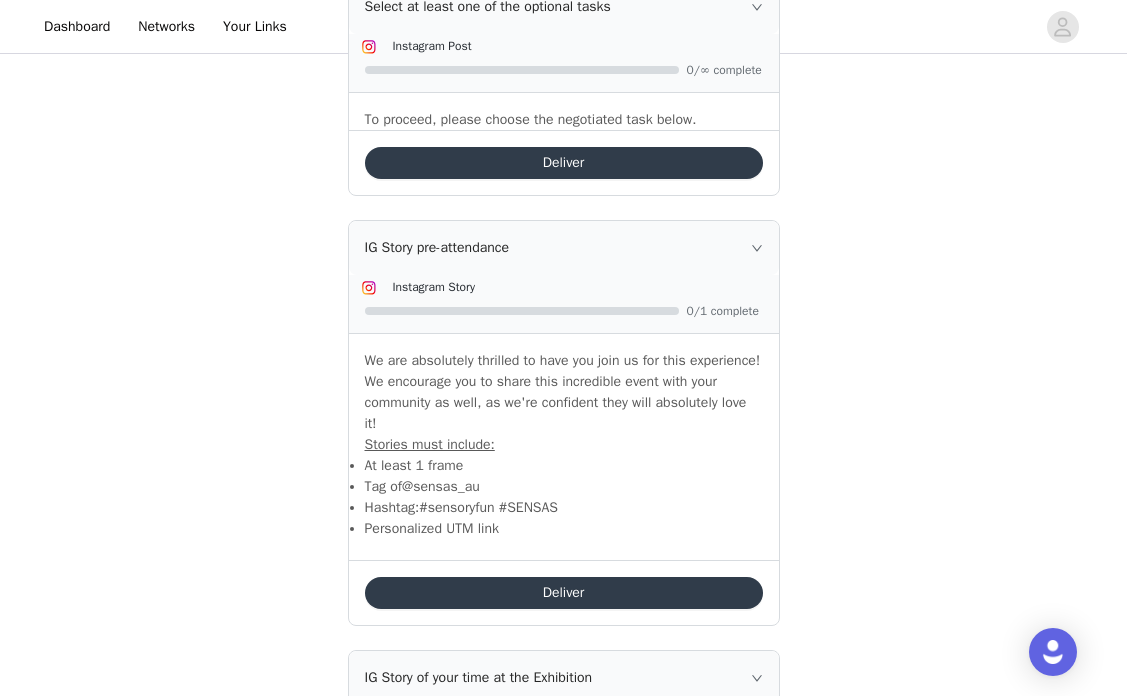 scroll, scrollTop: 484, scrollLeft: 0, axis: vertical 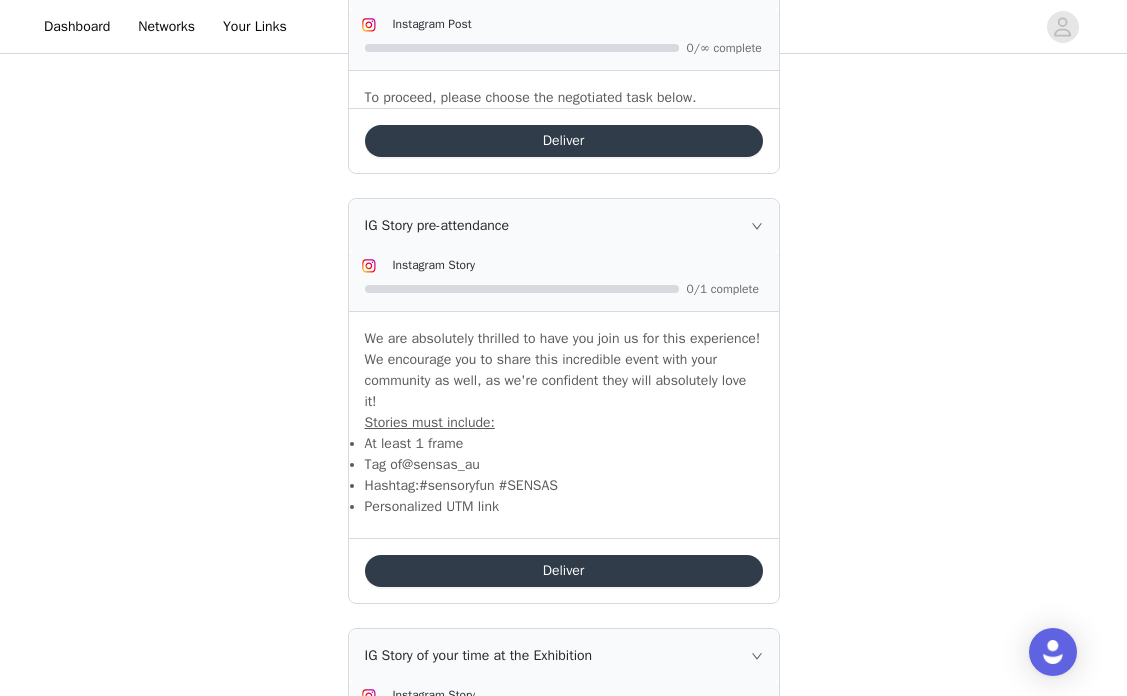 click on "Deliver" at bounding box center [564, 571] 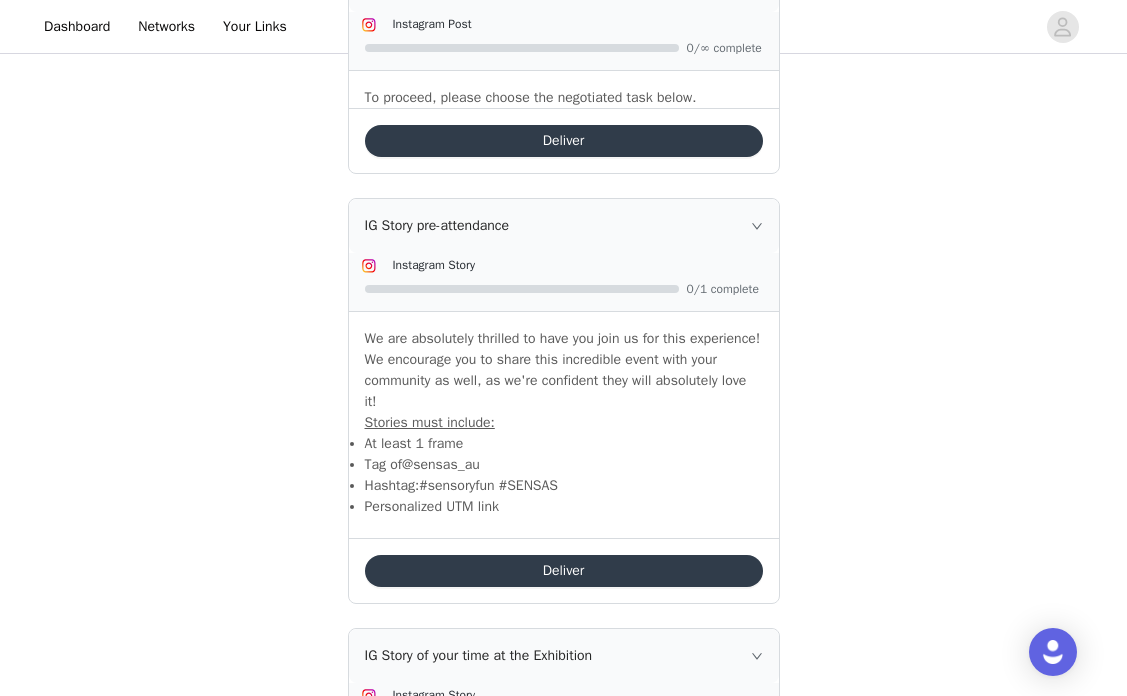 scroll, scrollTop: 0, scrollLeft: 0, axis: both 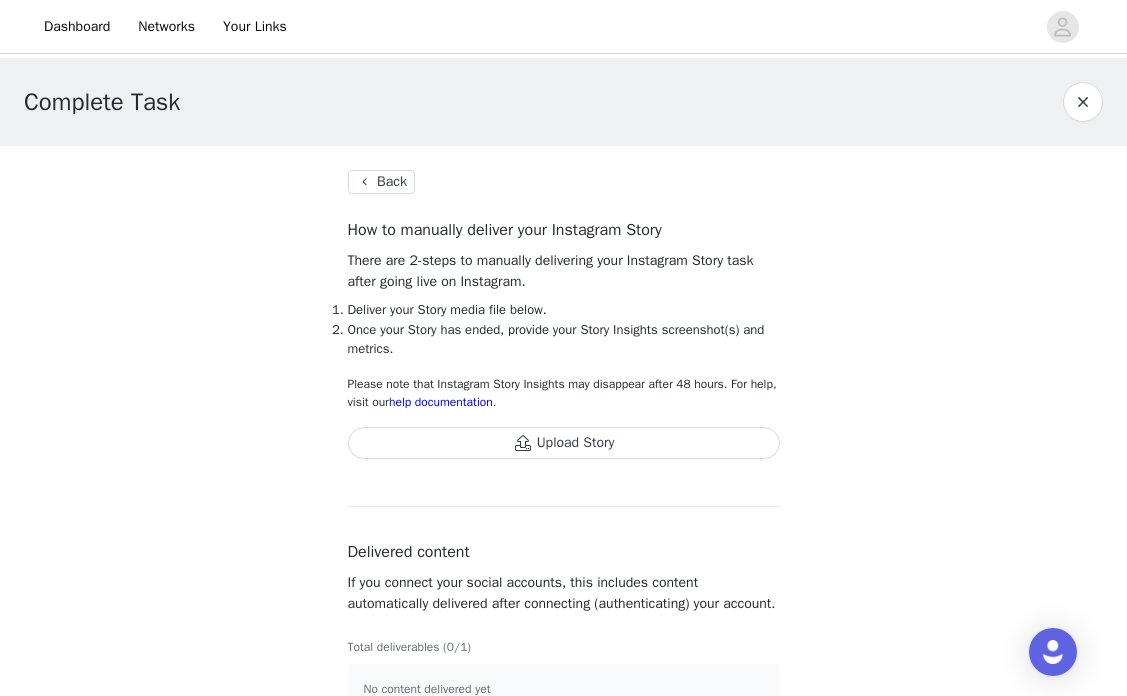 click on "Upload Story" at bounding box center (564, 443) 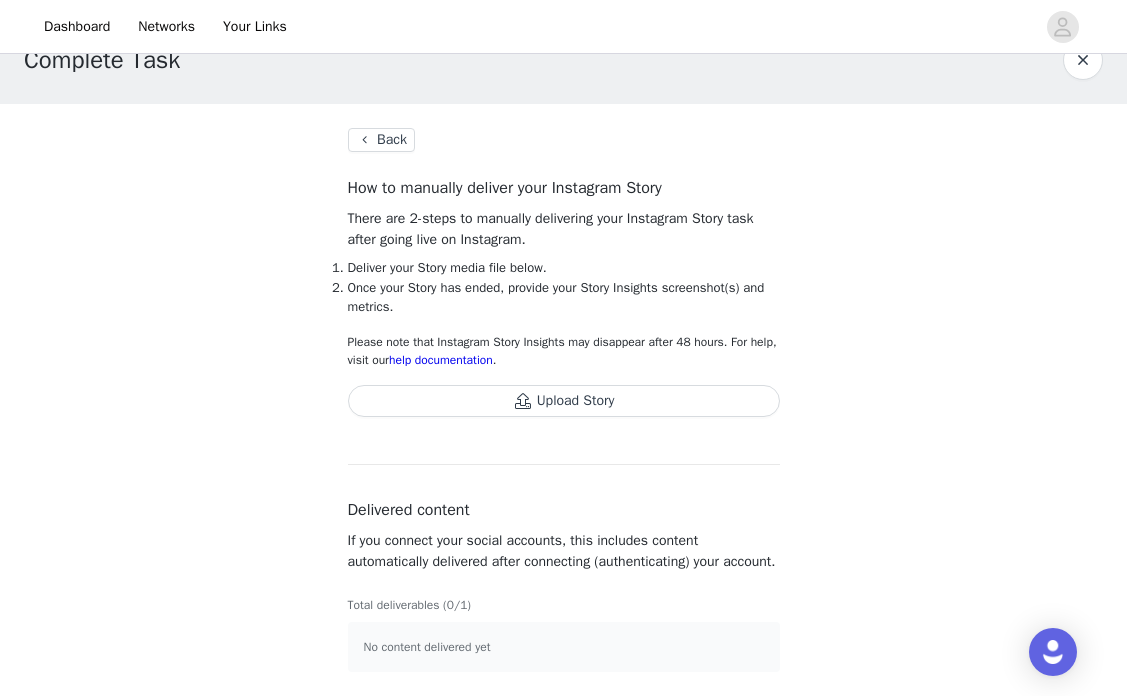 scroll, scrollTop: 62, scrollLeft: 0, axis: vertical 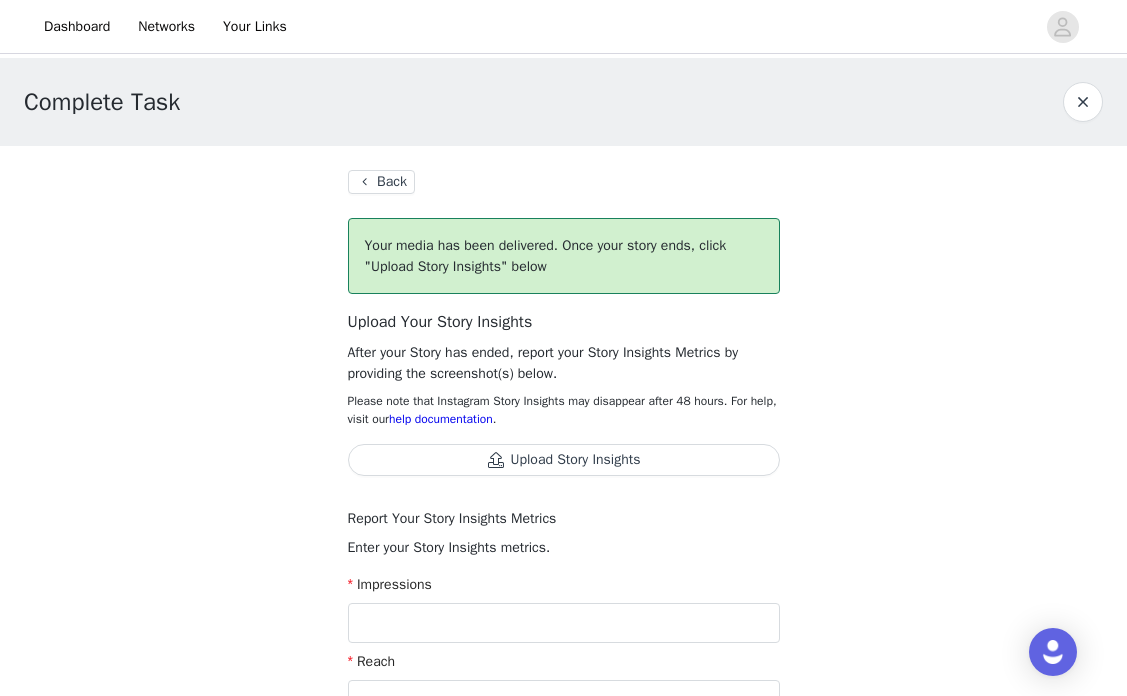 click on "Back" at bounding box center [381, 182] 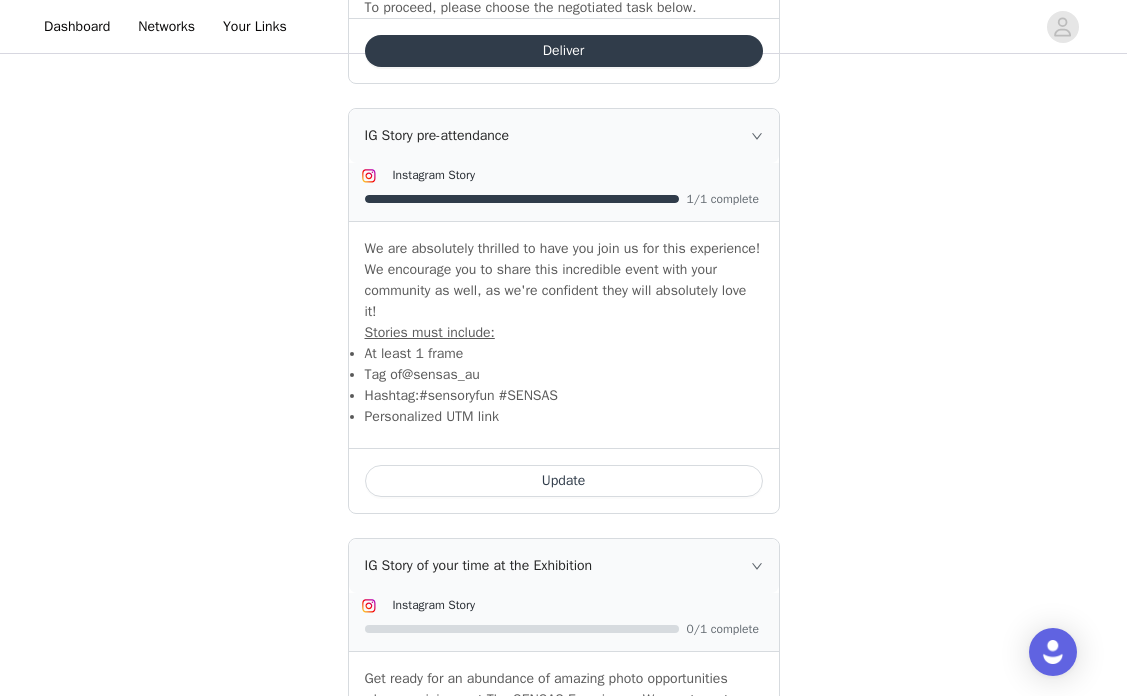 scroll, scrollTop: 569, scrollLeft: 0, axis: vertical 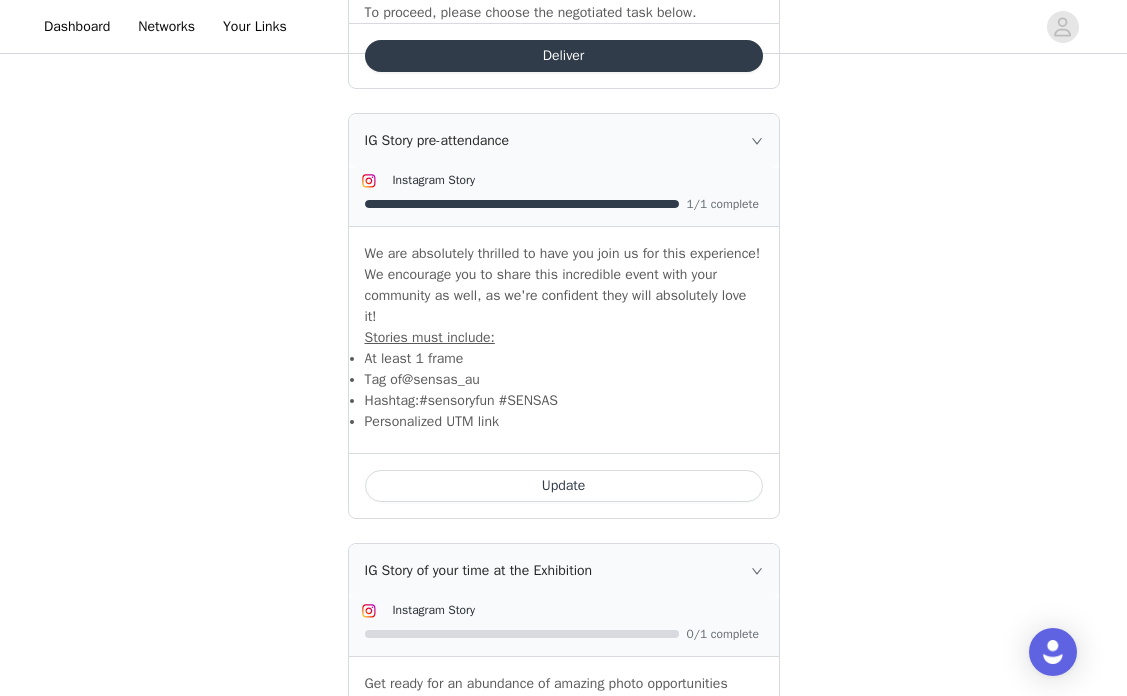 click 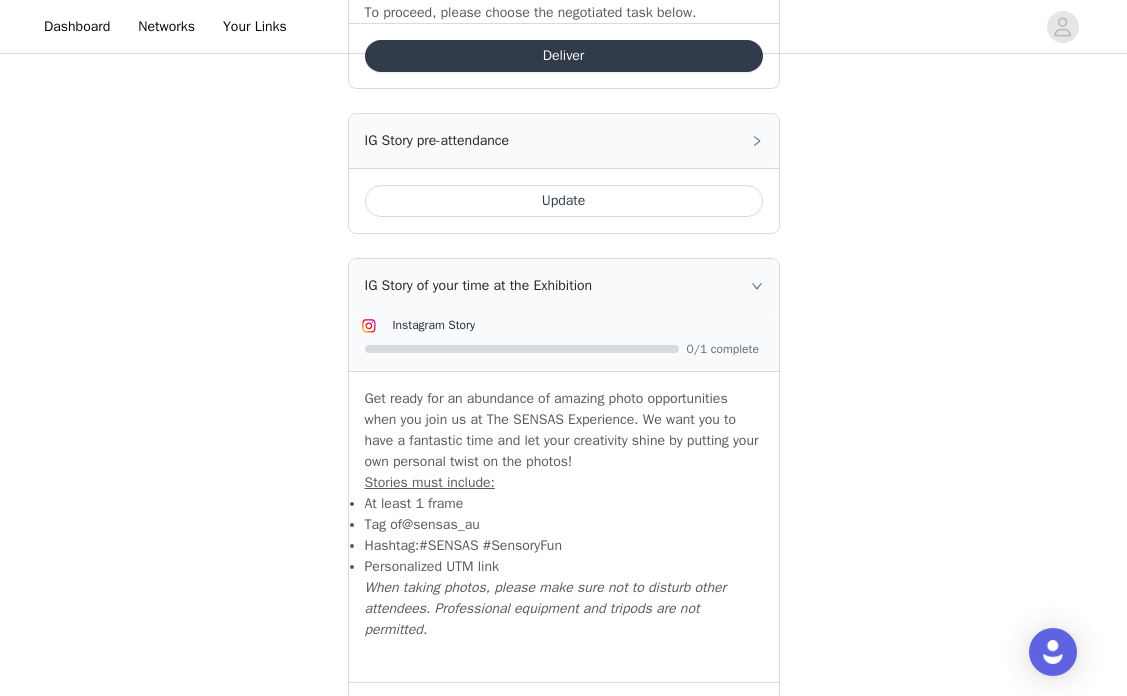 click 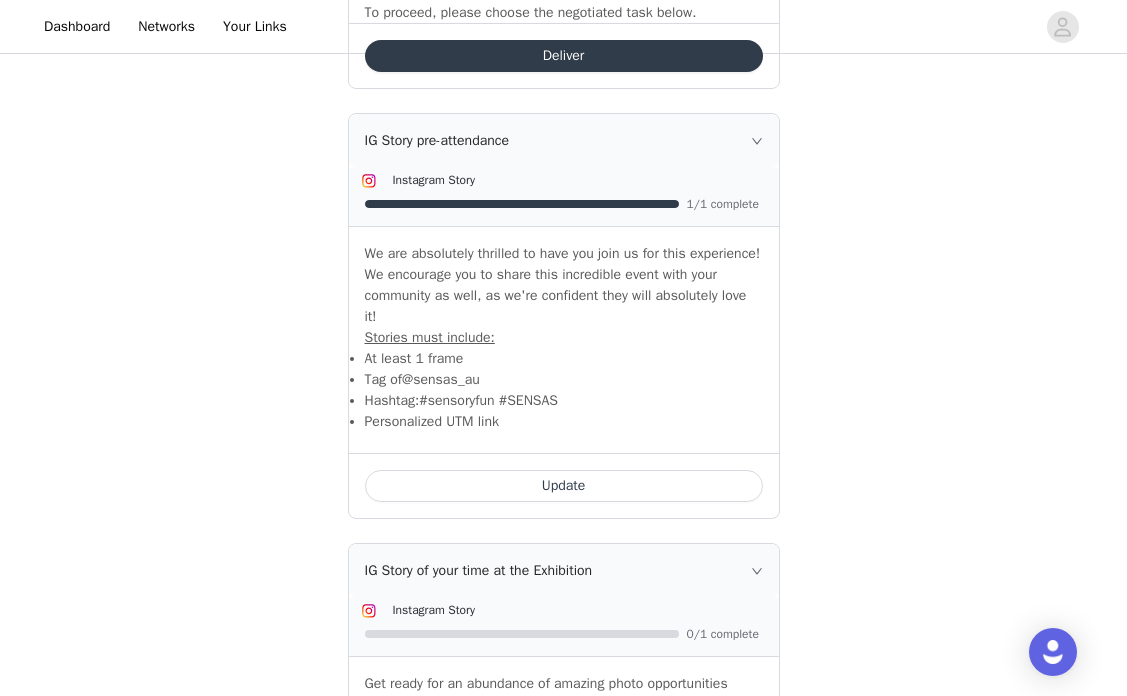 drag, startPoint x: 580, startPoint y: 481, endPoint x: 590, endPoint y: 411, distance: 70.71068 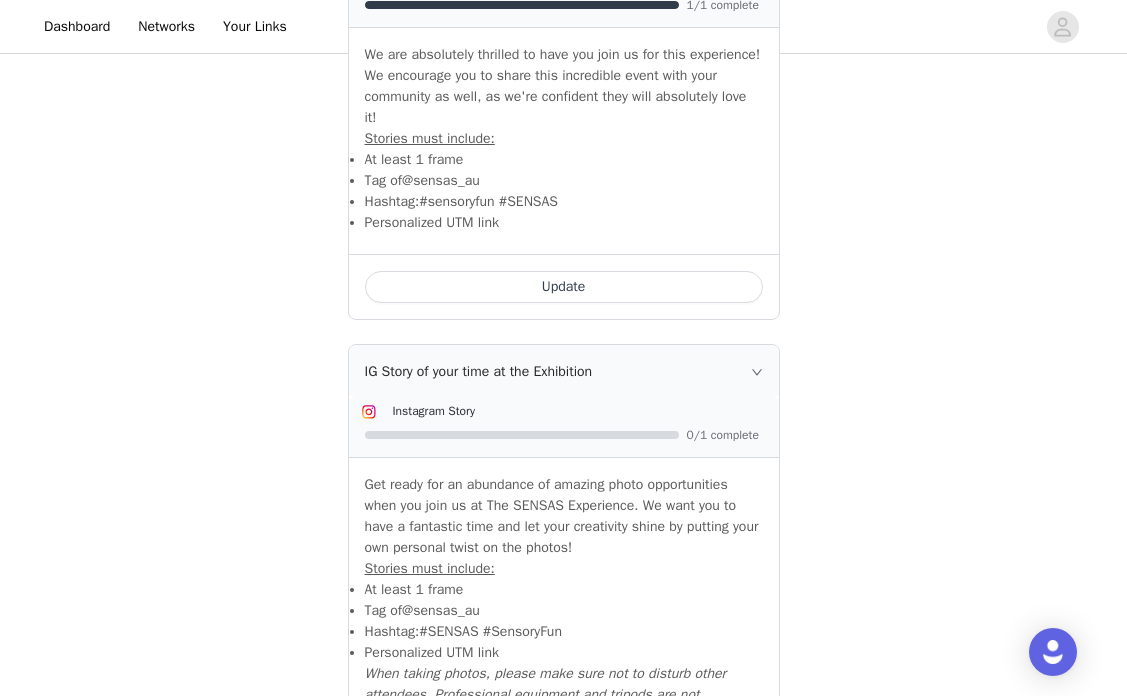 scroll, scrollTop: 769, scrollLeft: 0, axis: vertical 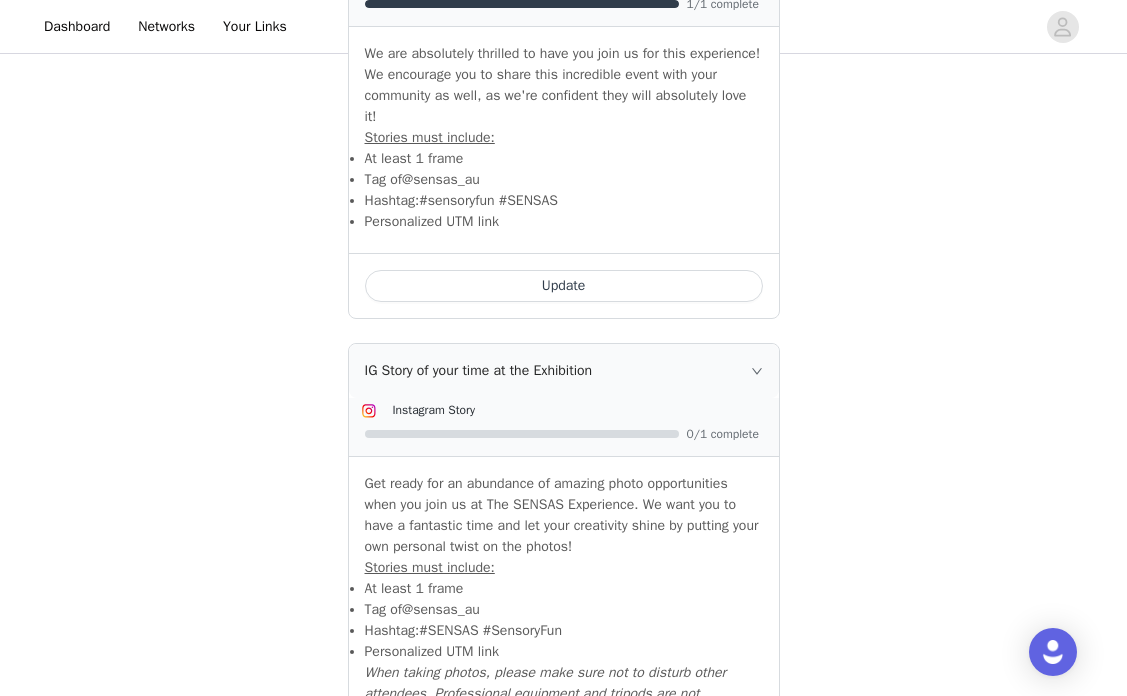 click on "Update" at bounding box center (564, 286) 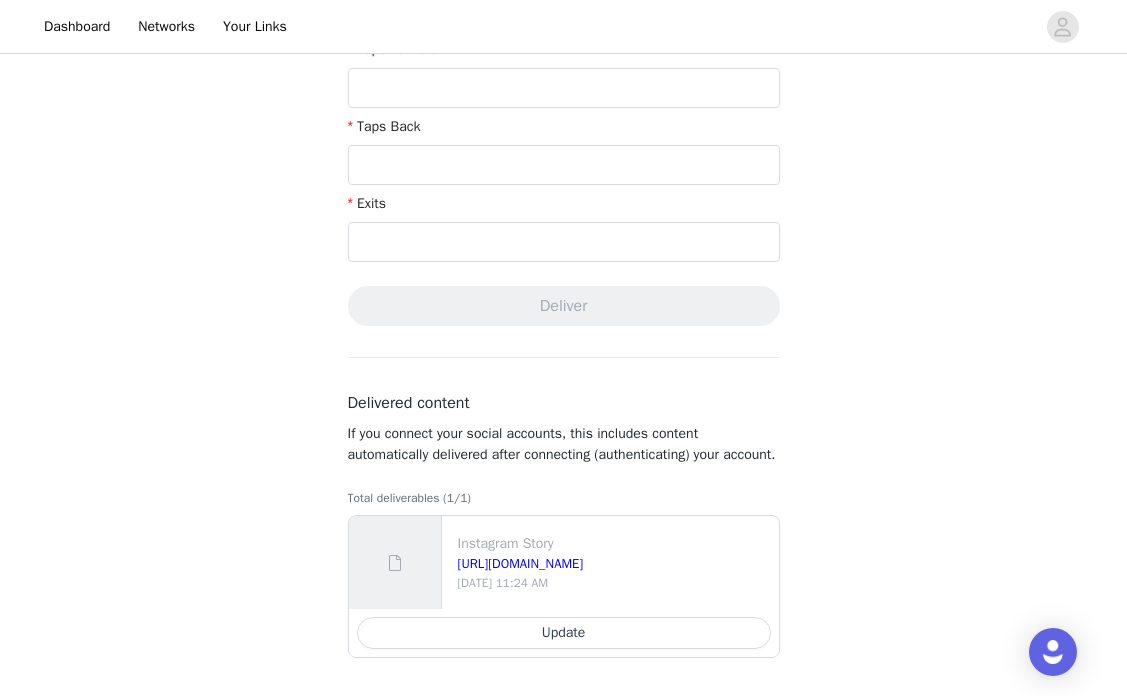 scroll, scrollTop: 789, scrollLeft: 0, axis: vertical 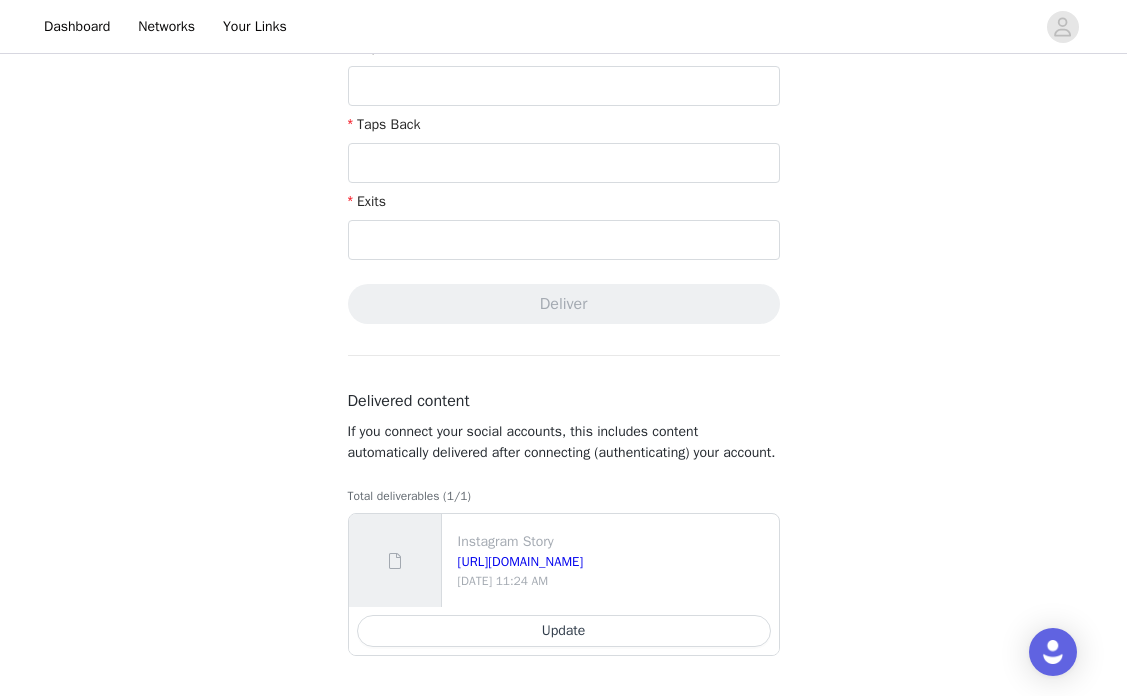 click on "Update" at bounding box center [564, 631] 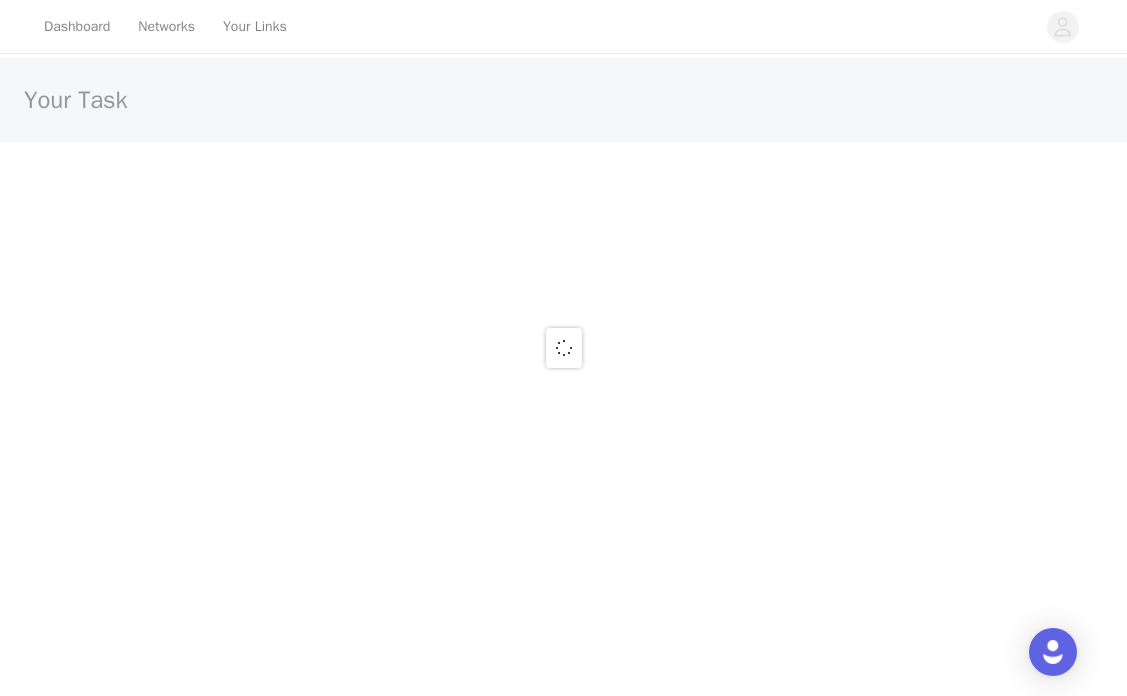 scroll, scrollTop: 0, scrollLeft: 0, axis: both 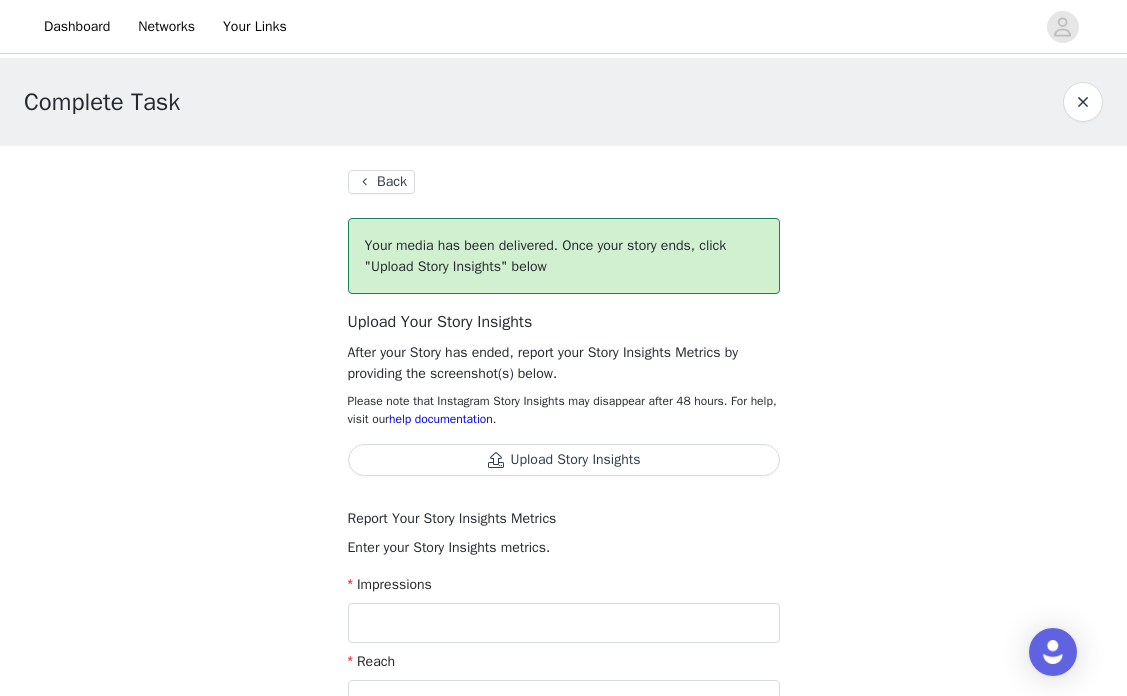 click on "Back" at bounding box center [381, 182] 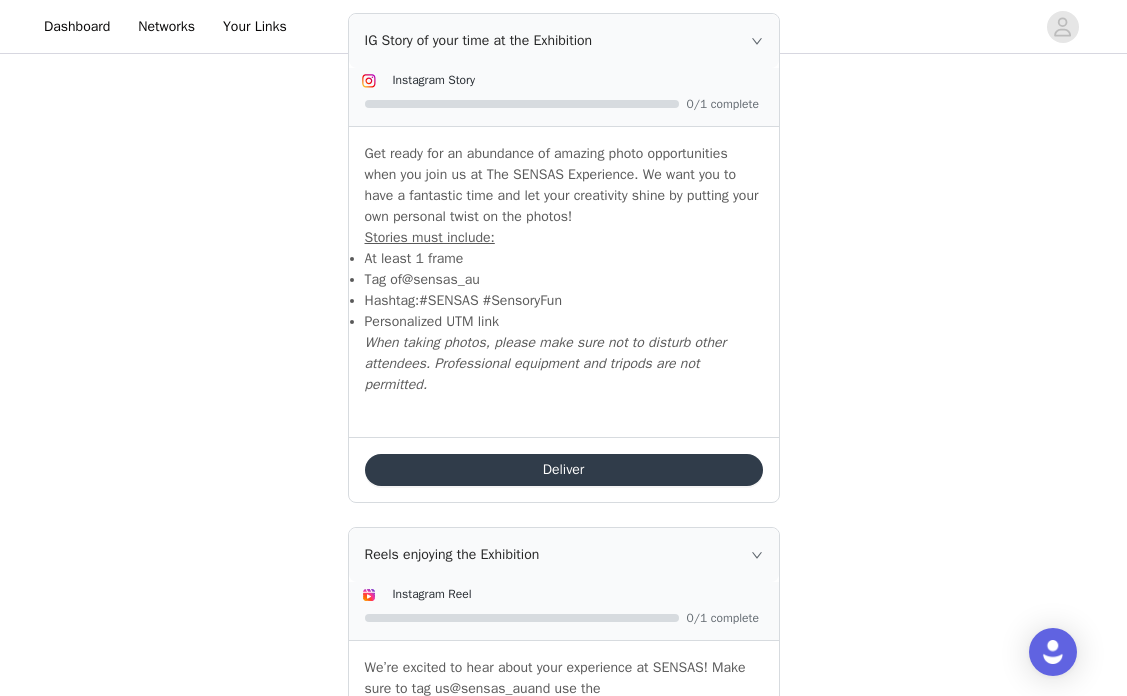 scroll, scrollTop: 1100, scrollLeft: 0, axis: vertical 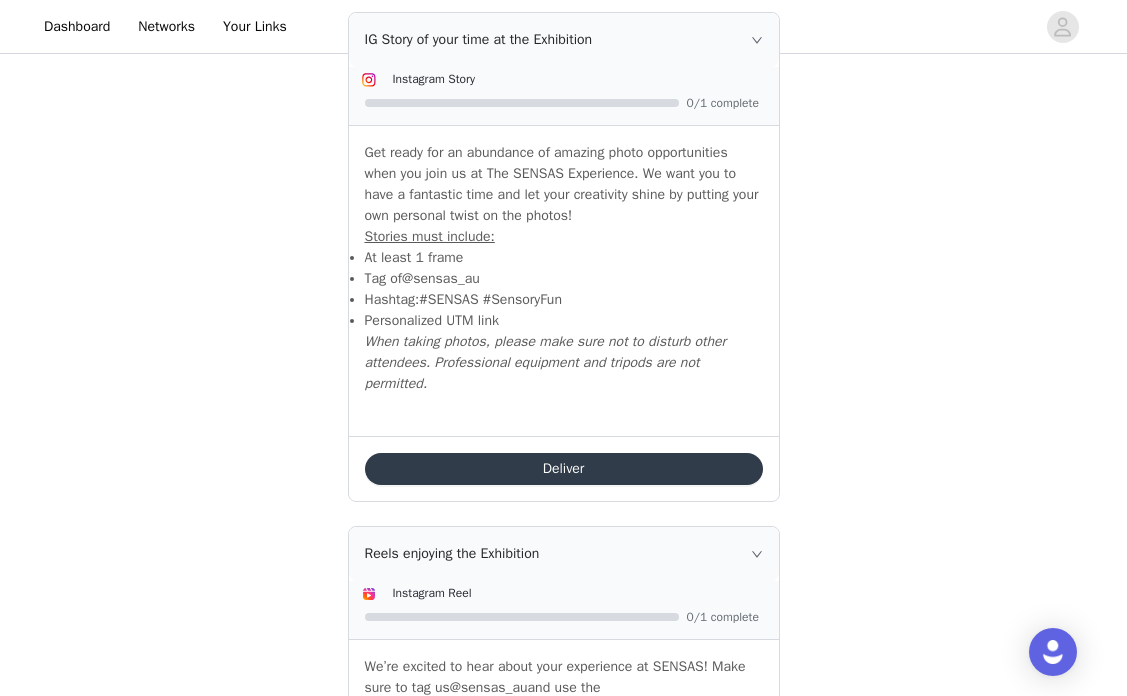 click on "Deliver" at bounding box center [564, 469] 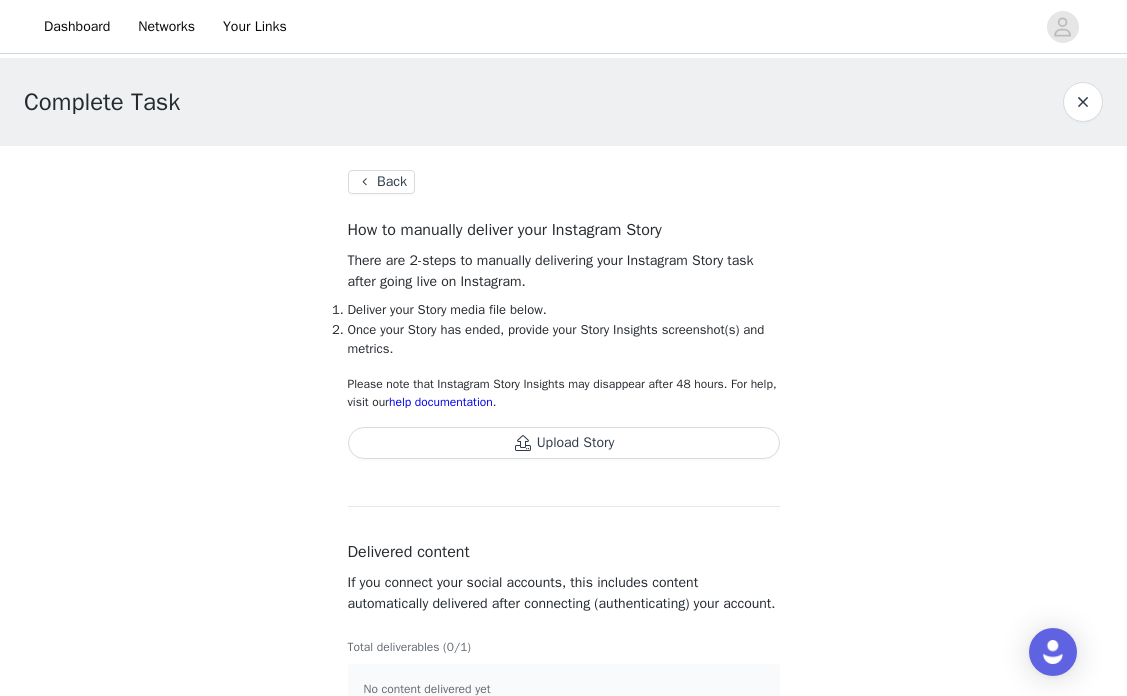 scroll, scrollTop: 62, scrollLeft: 0, axis: vertical 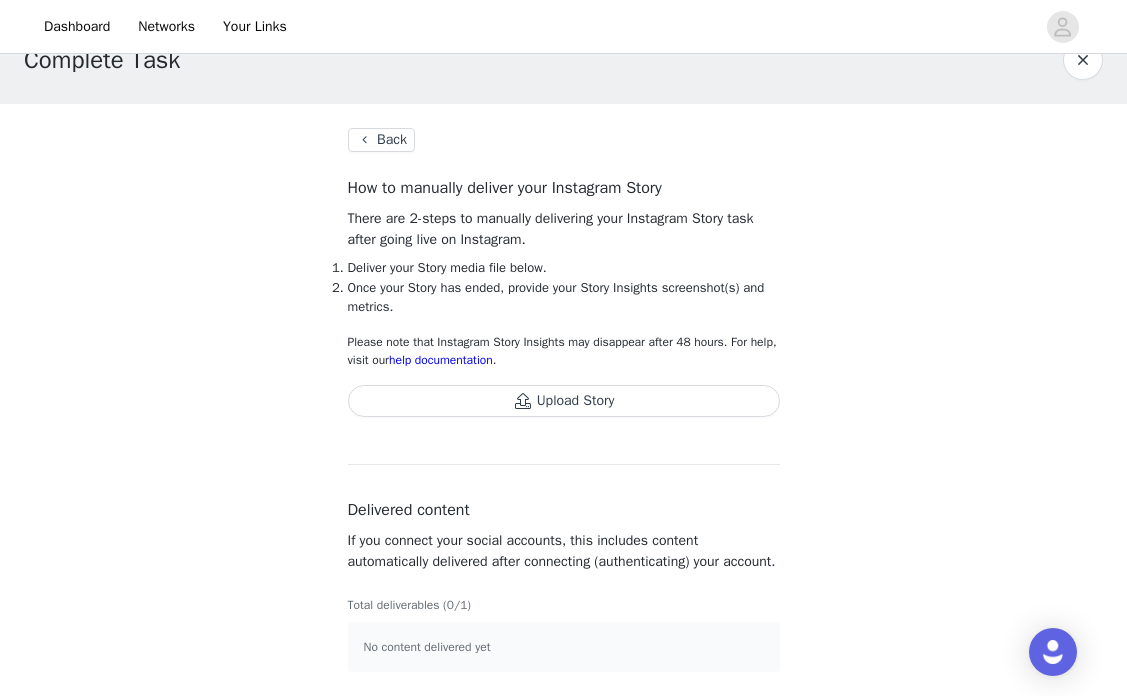click on "Back" at bounding box center (381, 140) 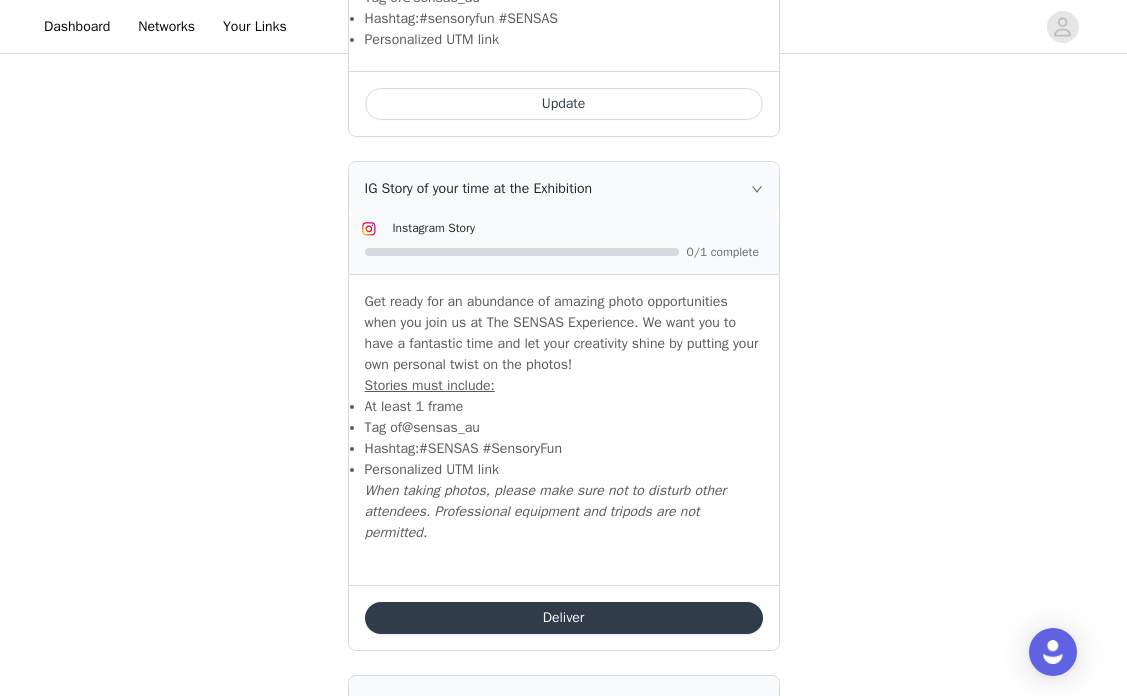 scroll, scrollTop: 1057, scrollLeft: 0, axis: vertical 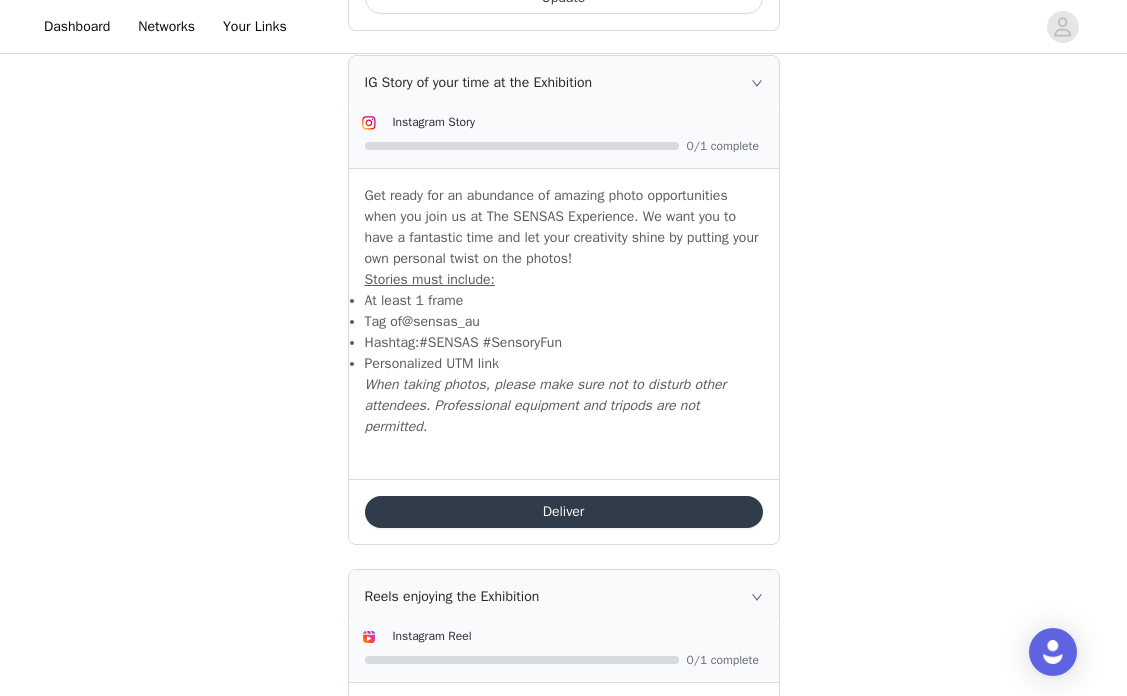 click on "Deliver" at bounding box center [564, 512] 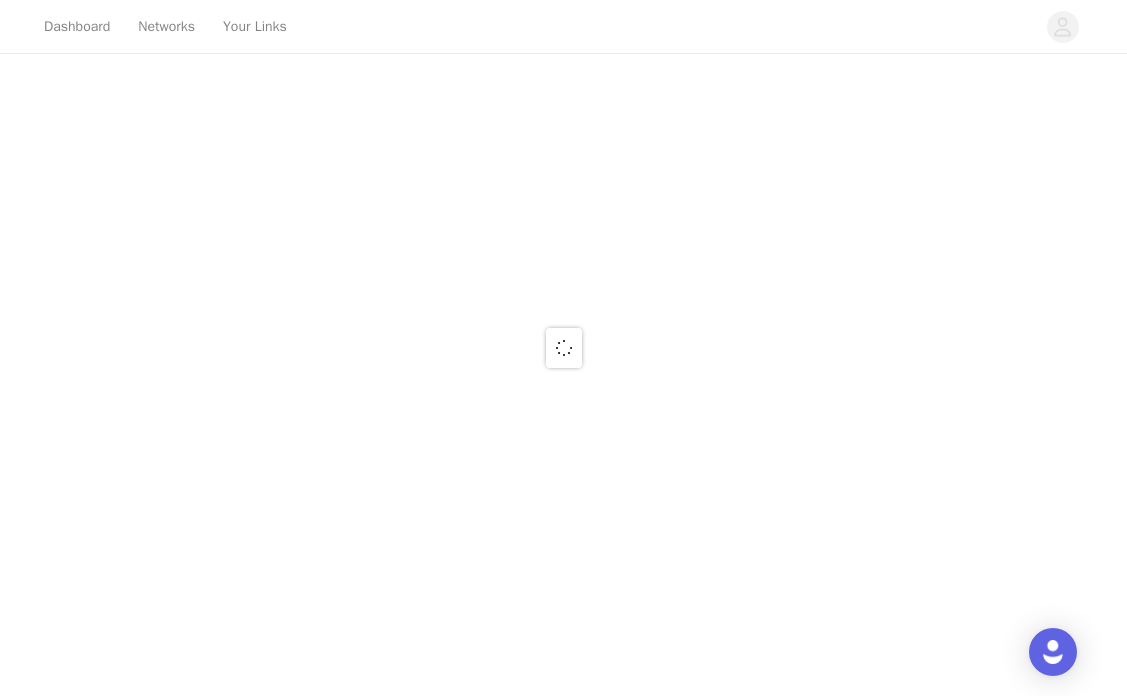 scroll, scrollTop: 0, scrollLeft: 0, axis: both 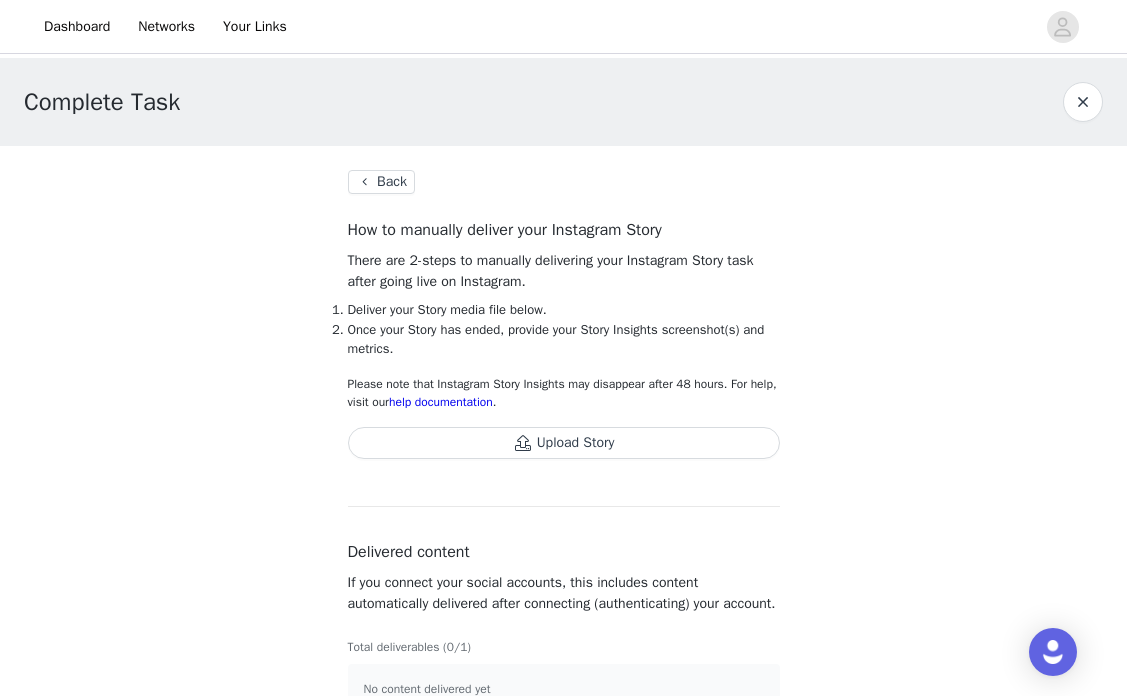 click on "Upload Story" at bounding box center (564, 443) 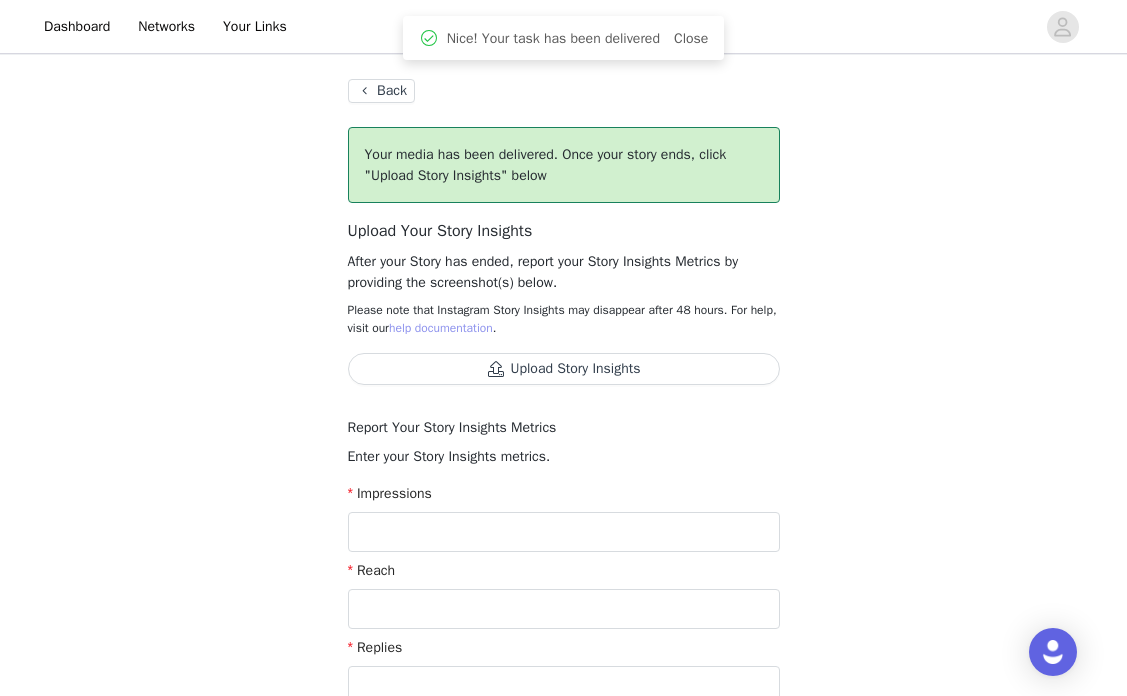 scroll, scrollTop: 0, scrollLeft: 0, axis: both 